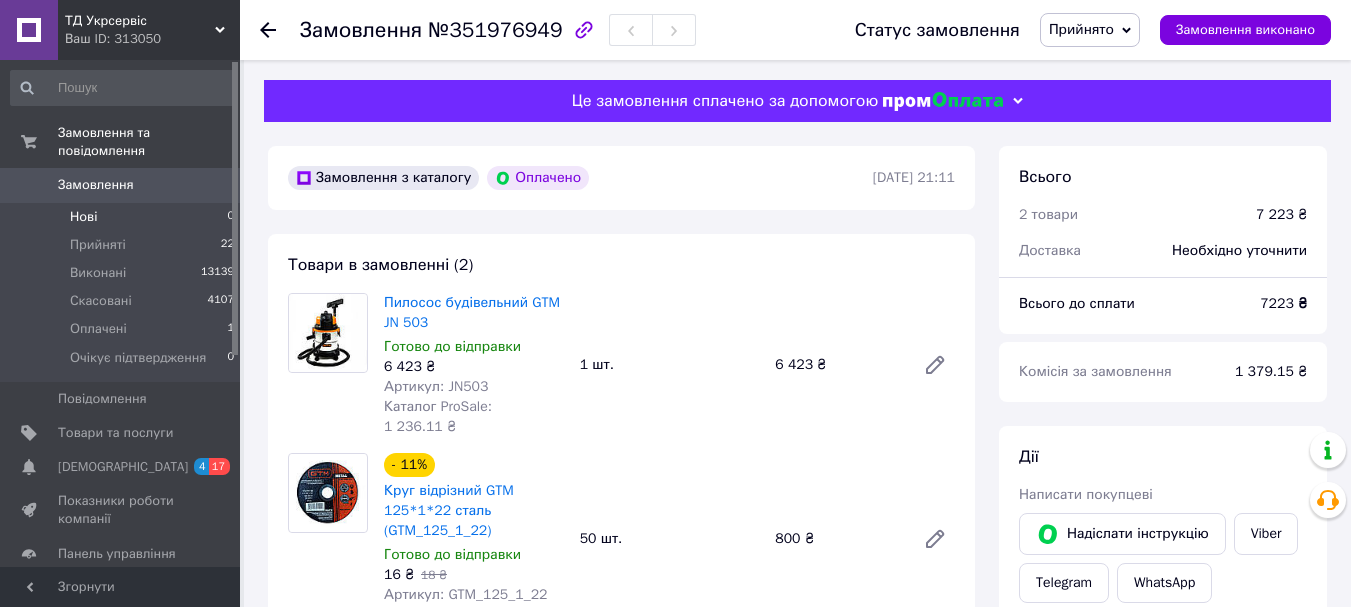scroll, scrollTop: 500, scrollLeft: 0, axis: vertical 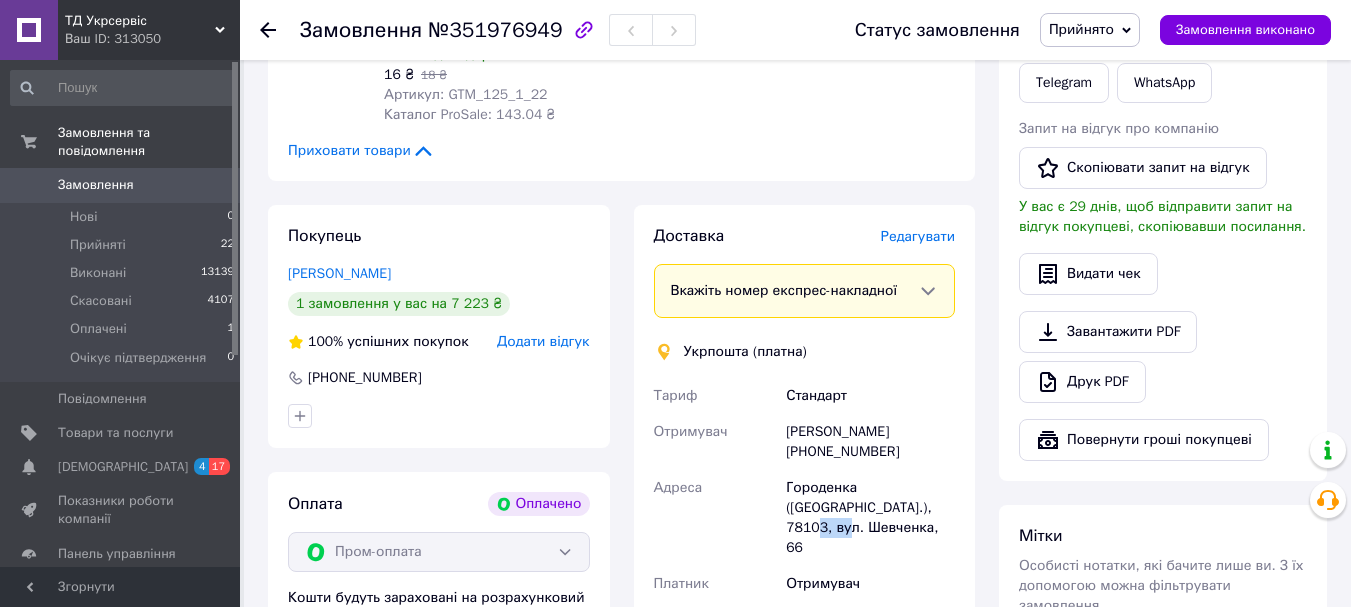 click on "Замовлення" at bounding box center [96, 185] 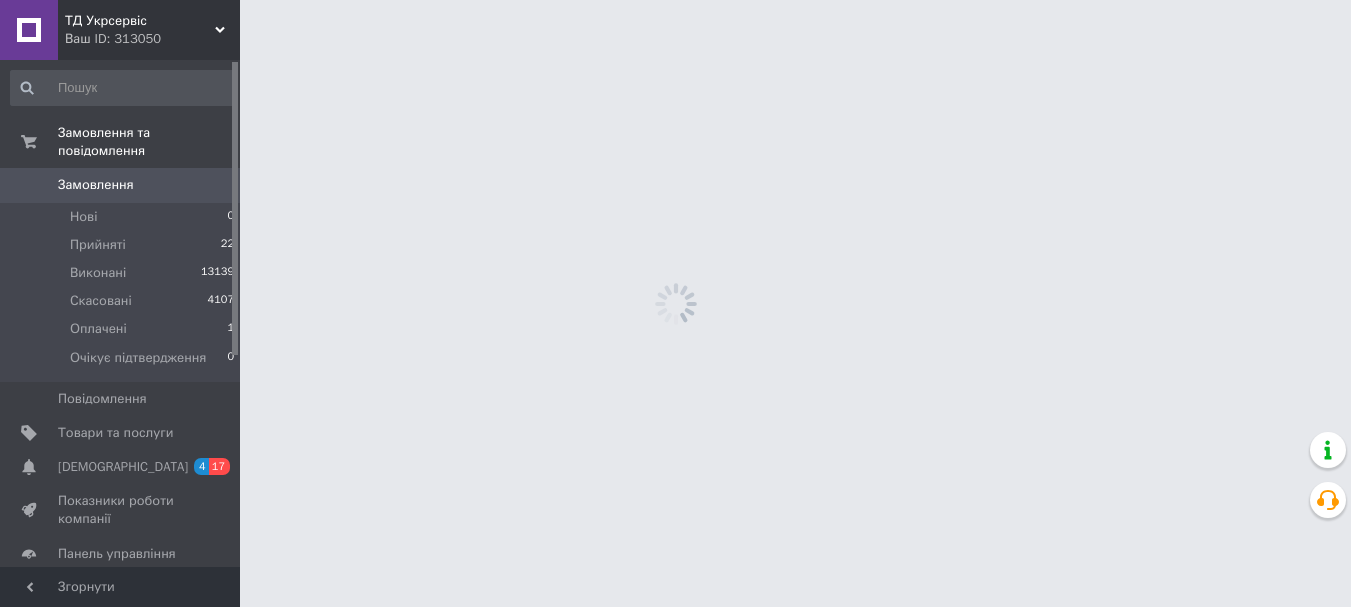 scroll, scrollTop: 0, scrollLeft: 0, axis: both 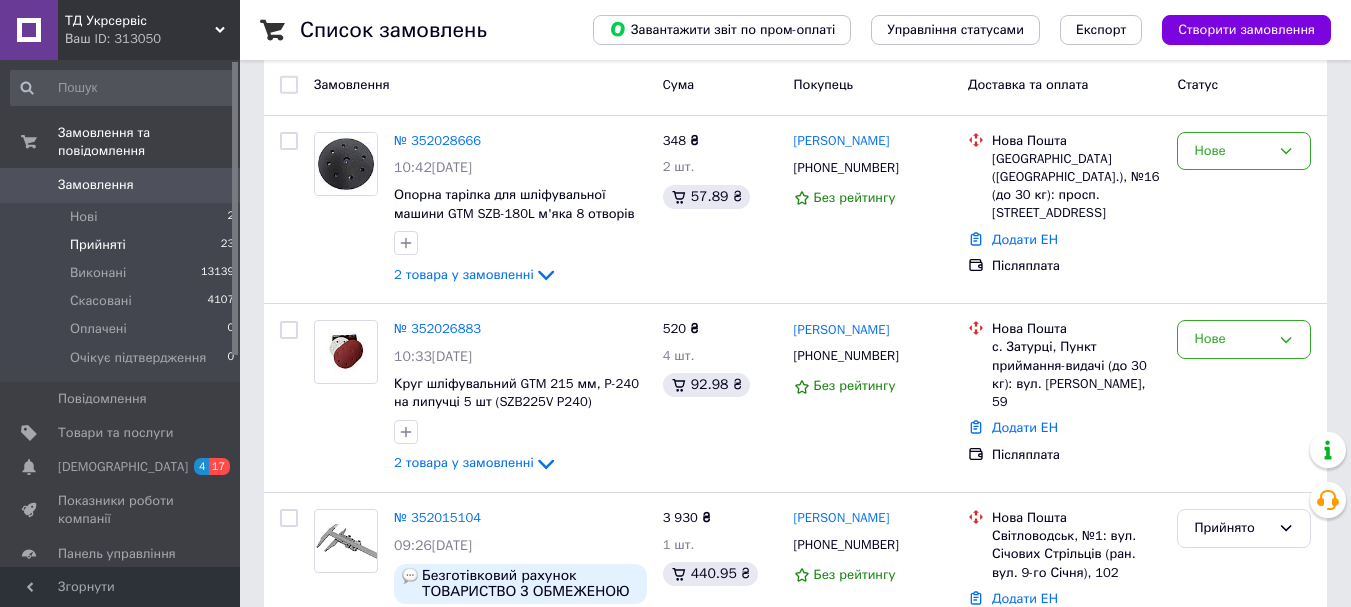 click on "Прийняті" at bounding box center (98, 245) 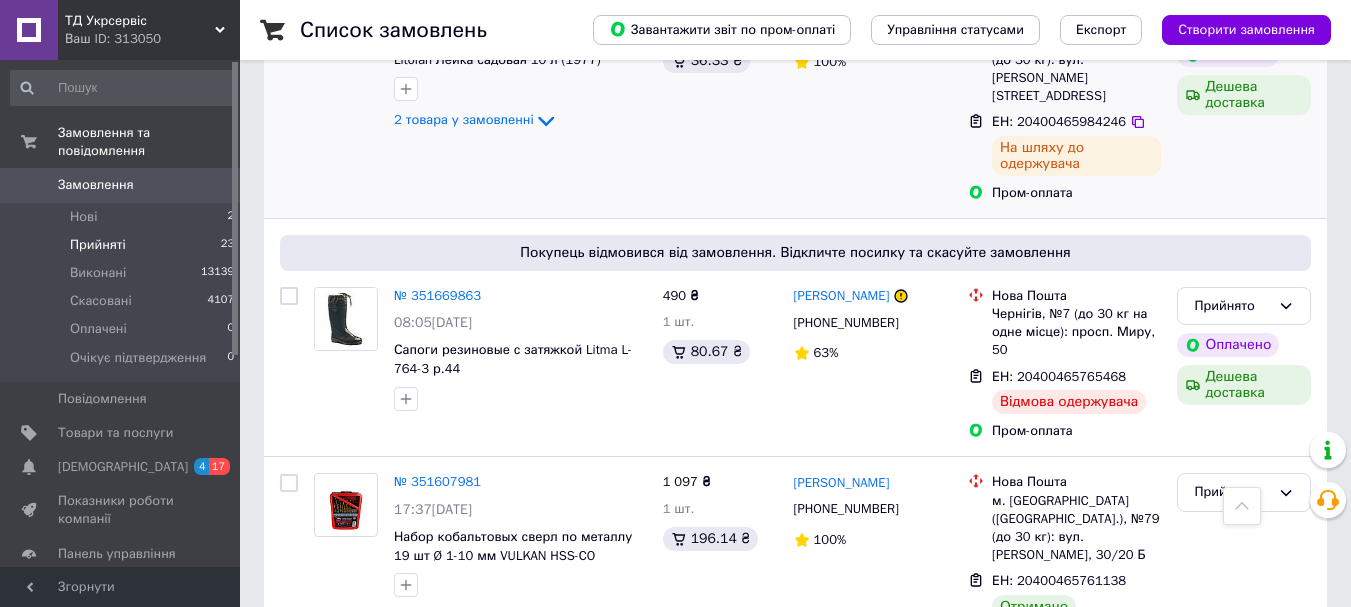 scroll, scrollTop: 2900, scrollLeft: 0, axis: vertical 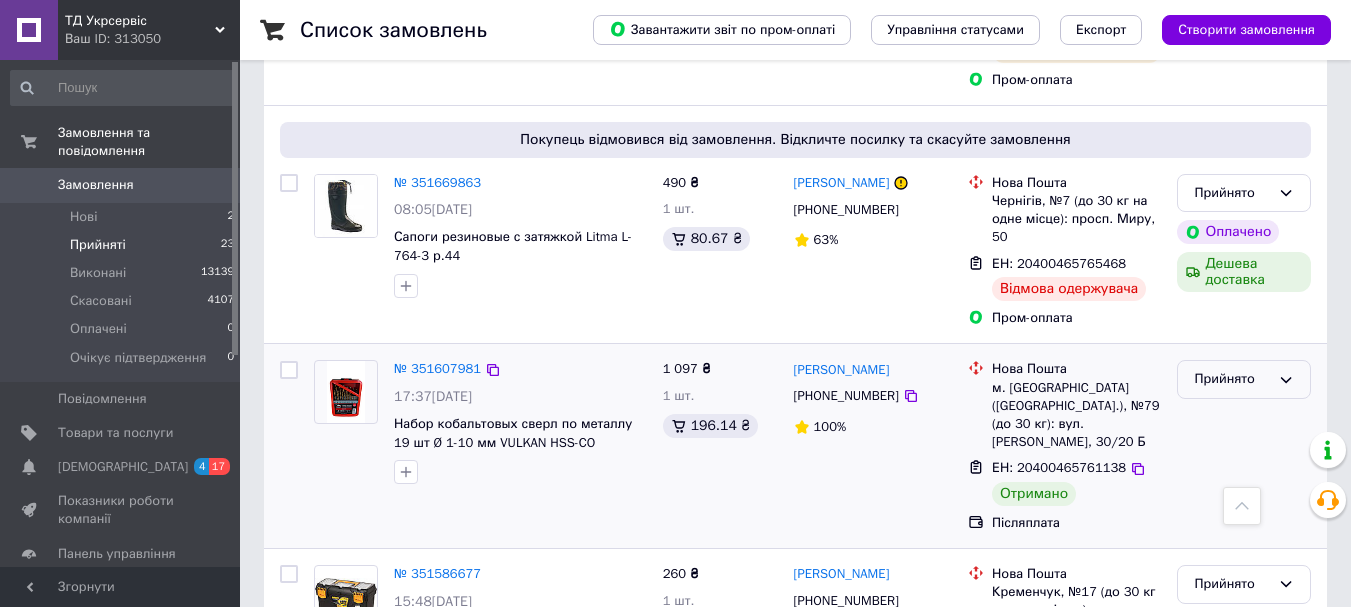 click on "Прийнято" at bounding box center (1244, 379) 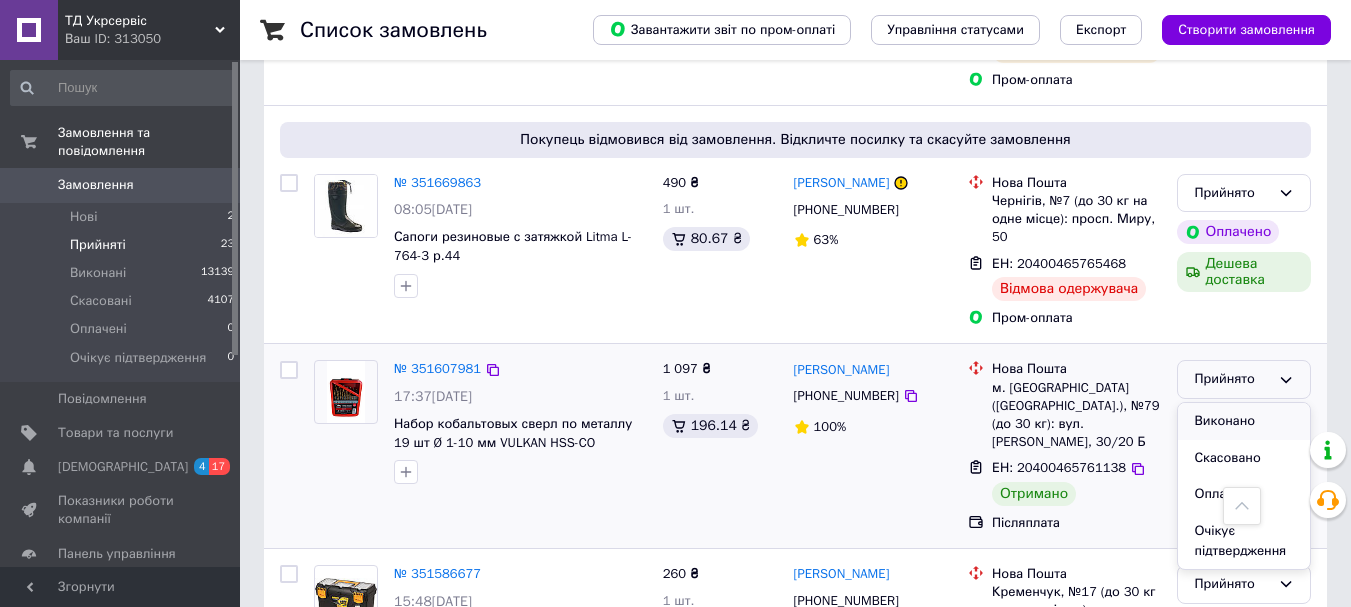 click on "Виконано" at bounding box center (1244, 421) 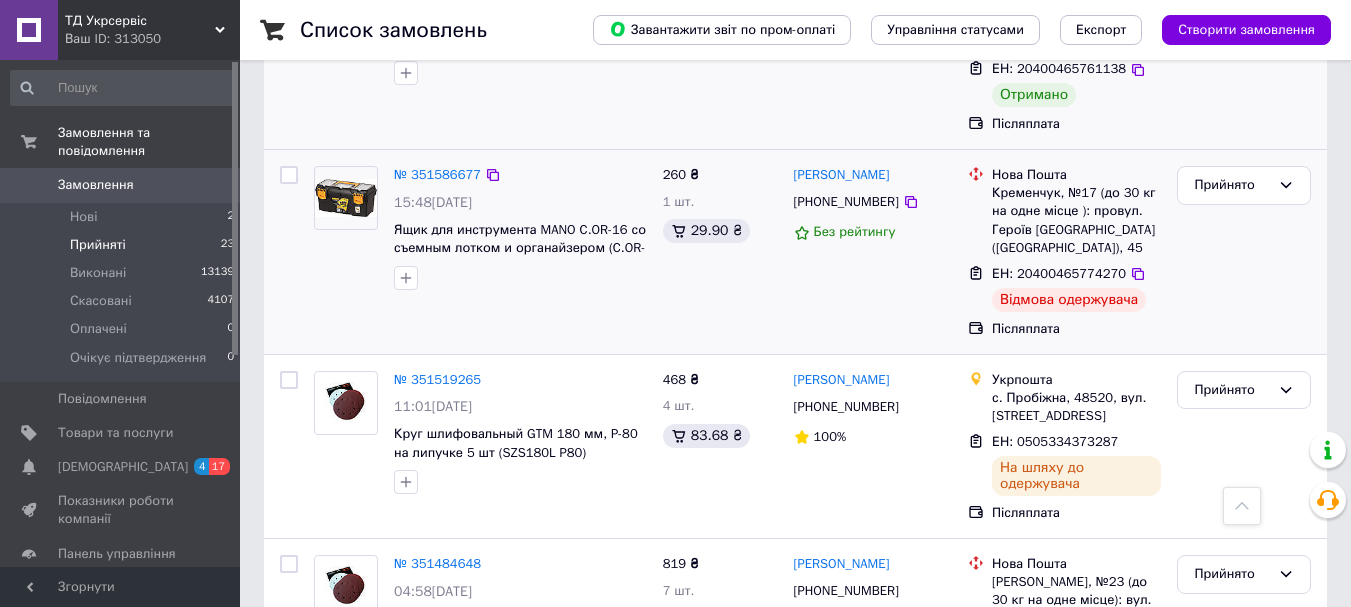 scroll, scrollTop: 3300, scrollLeft: 0, axis: vertical 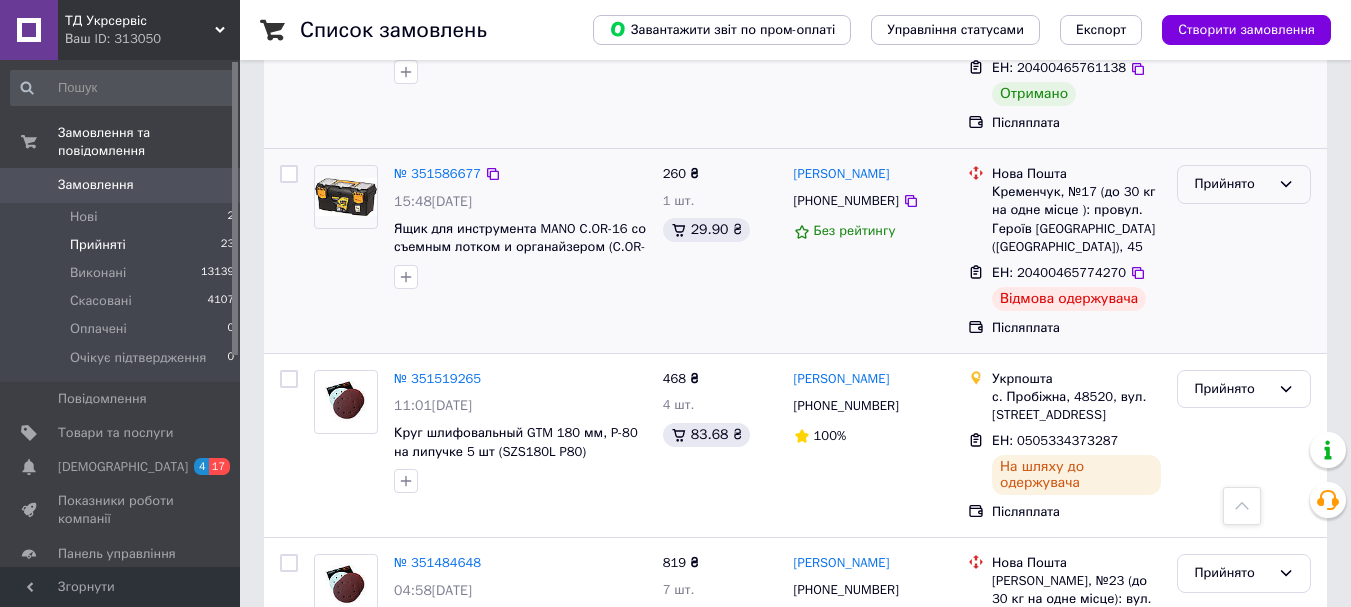 click on "Прийнято" at bounding box center (1244, 184) 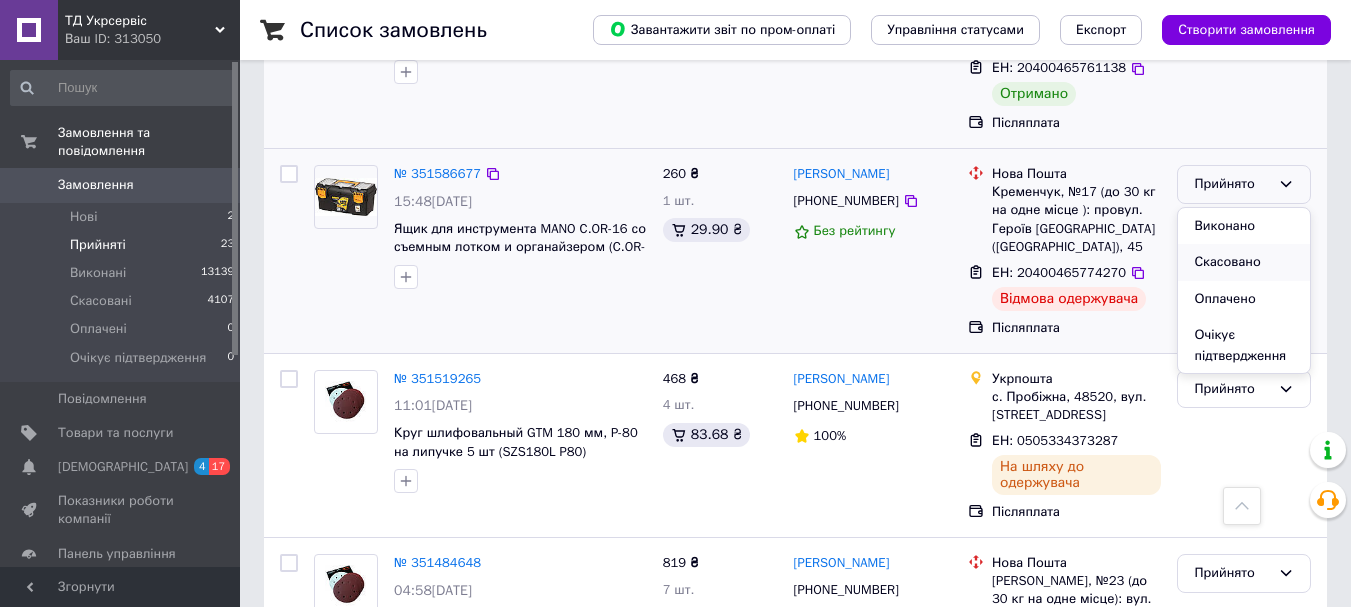 click on "Скасовано" at bounding box center (1244, 262) 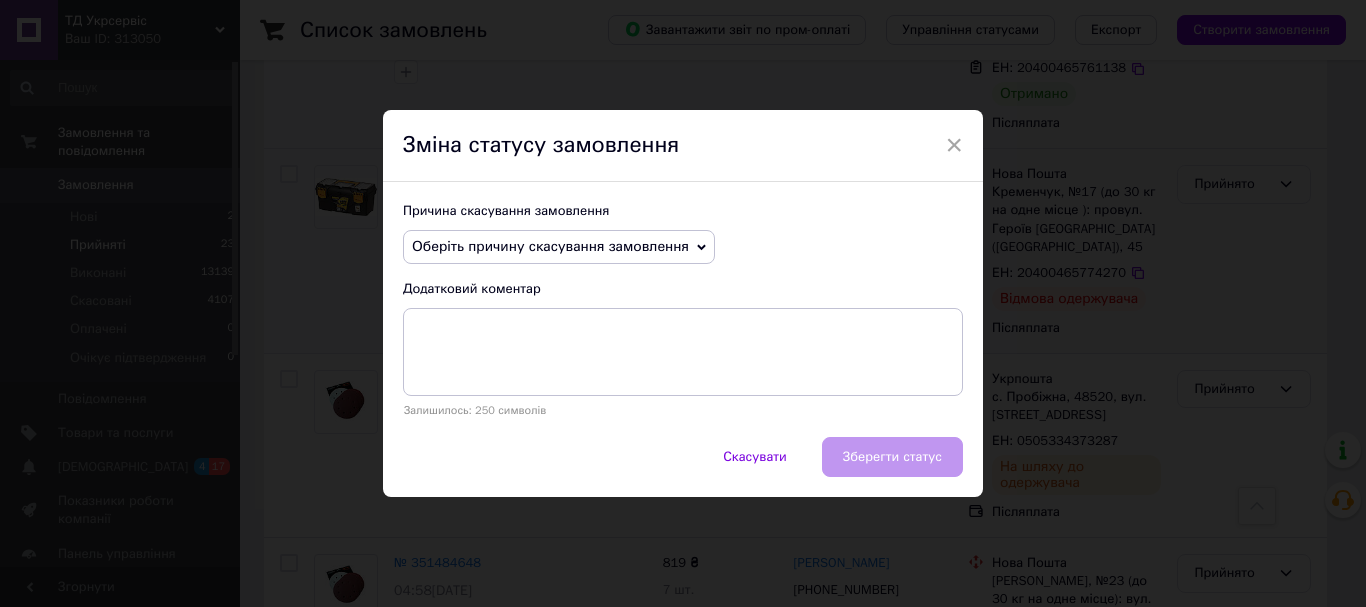 click on "Оберіть причину скасування замовлення" at bounding box center [559, 247] 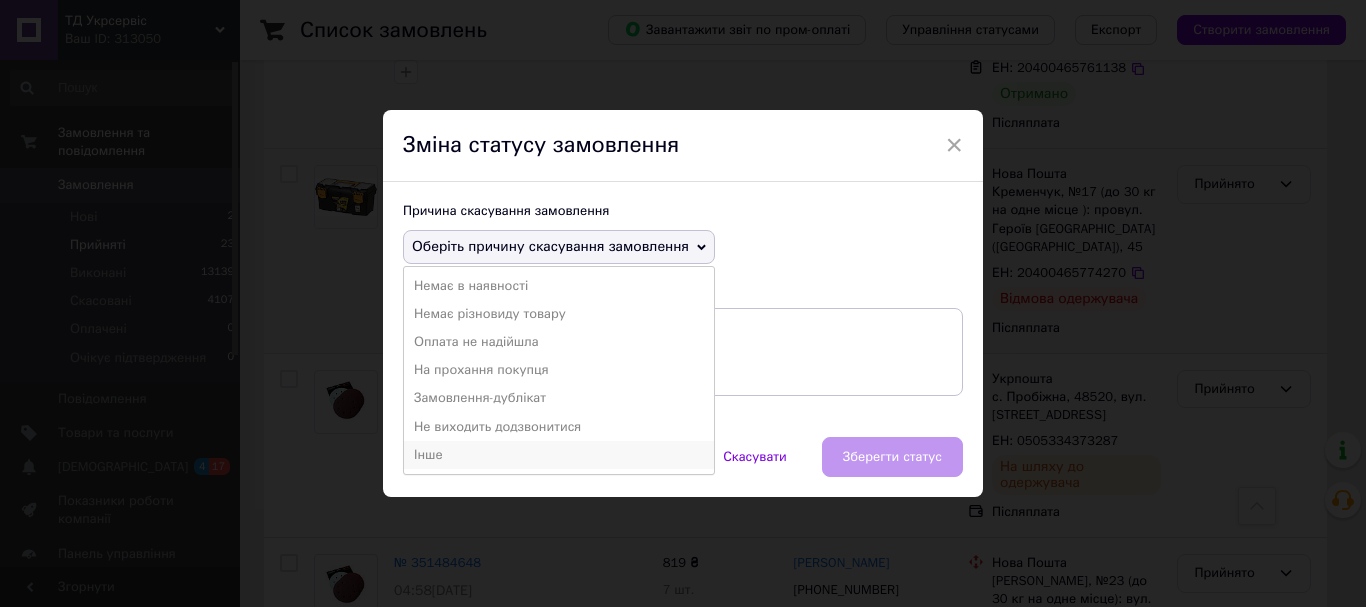 click on "Інше" at bounding box center [559, 455] 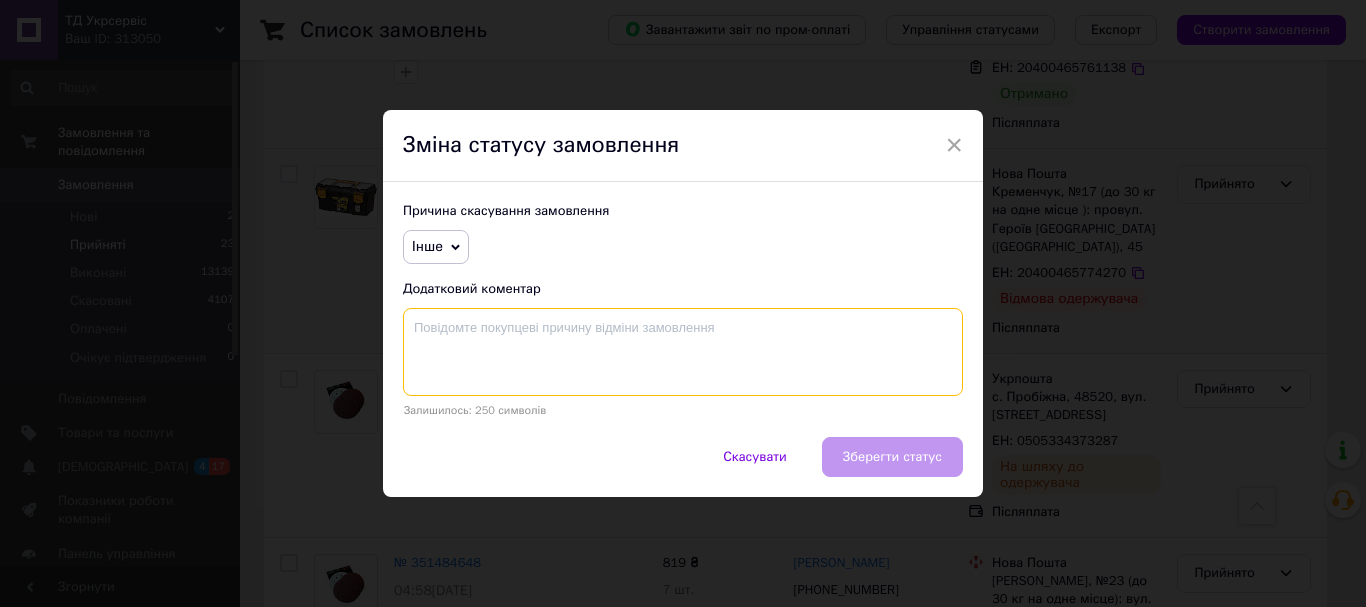 click at bounding box center (683, 352) 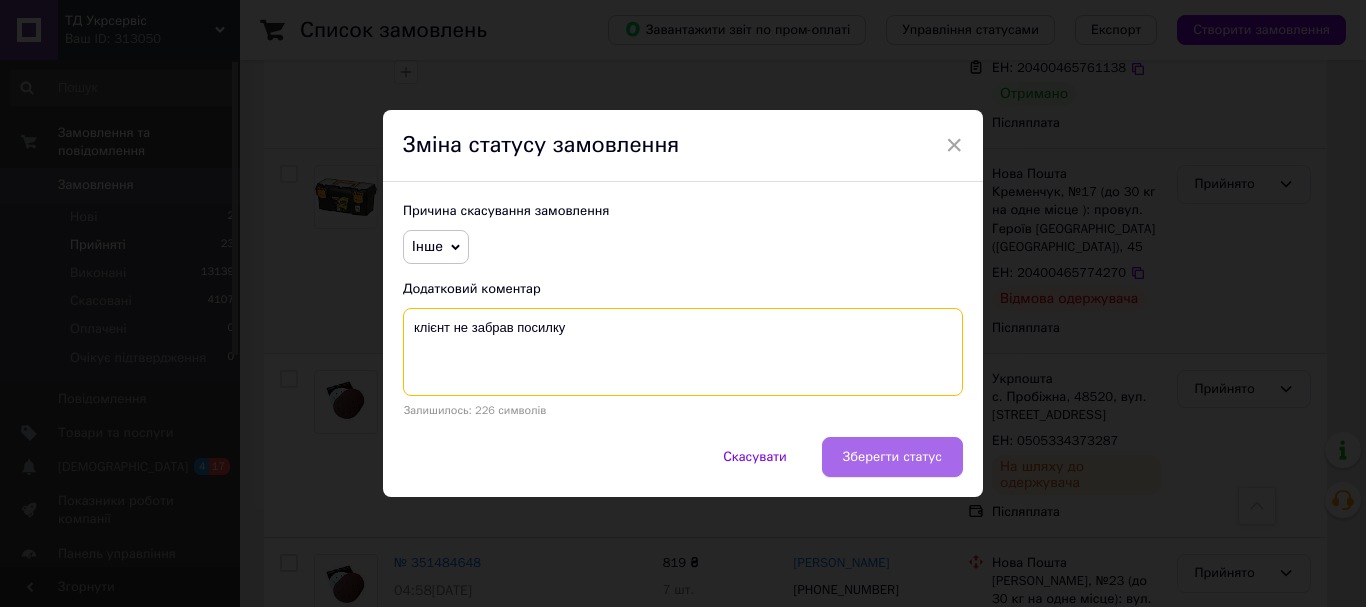 type on "клієнт не забрав посилку" 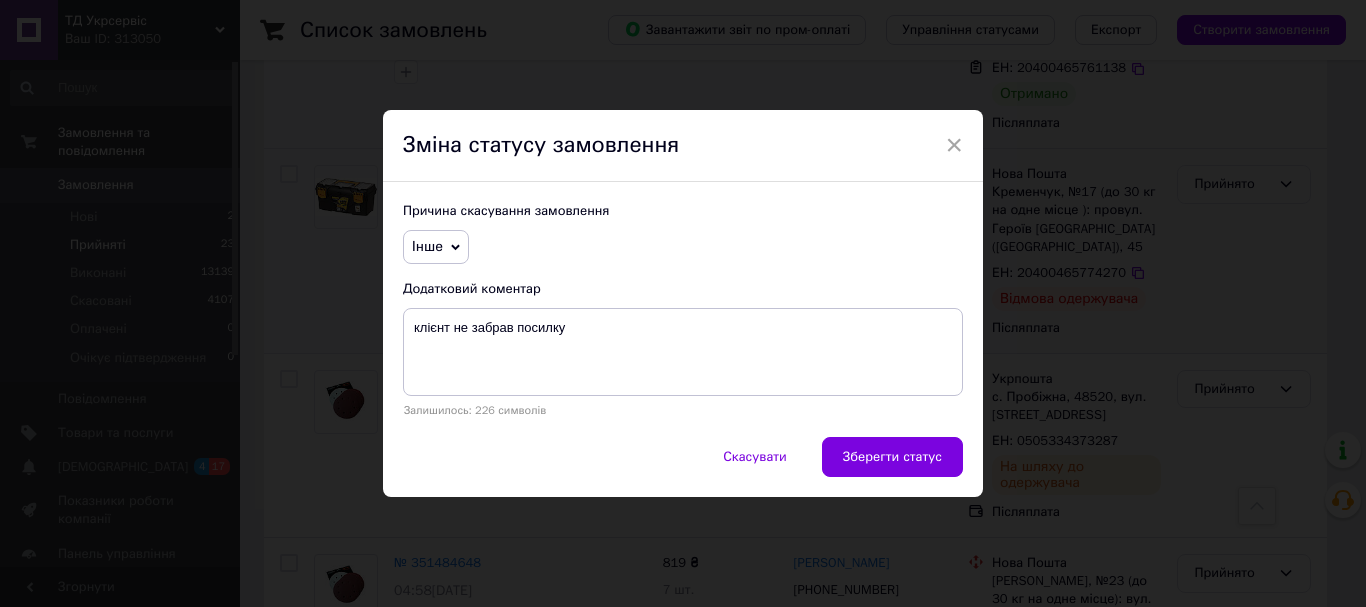 click on "Зберегти статус" at bounding box center (892, 457) 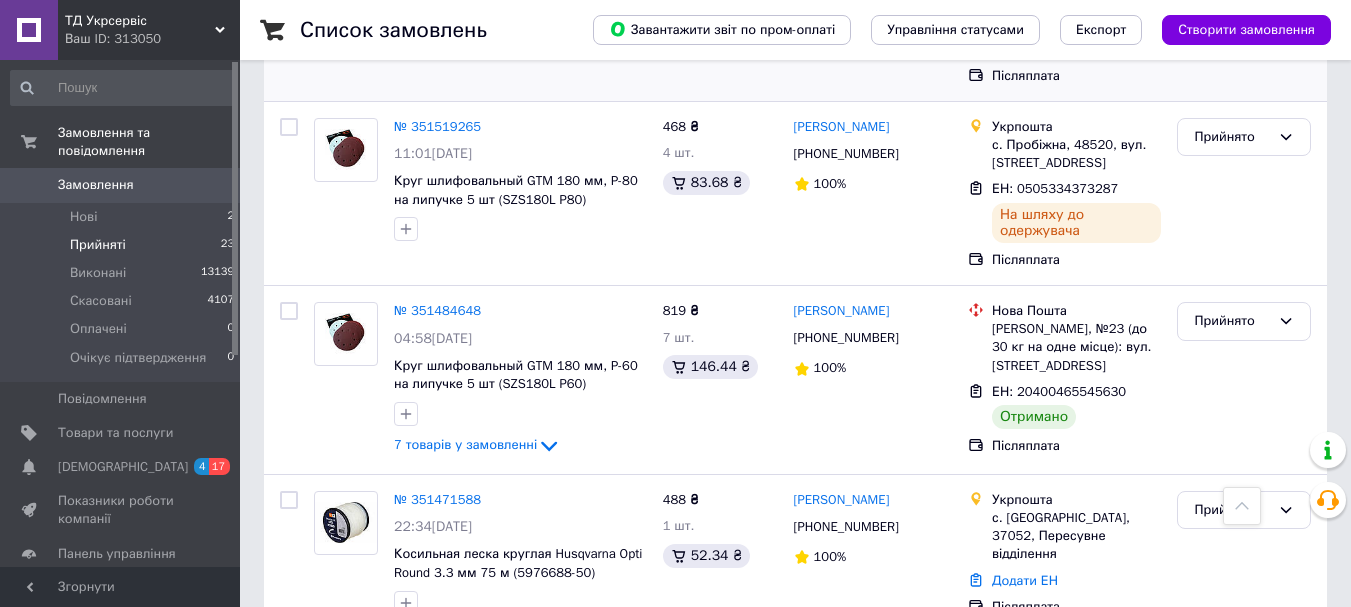scroll, scrollTop: 3600, scrollLeft: 0, axis: vertical 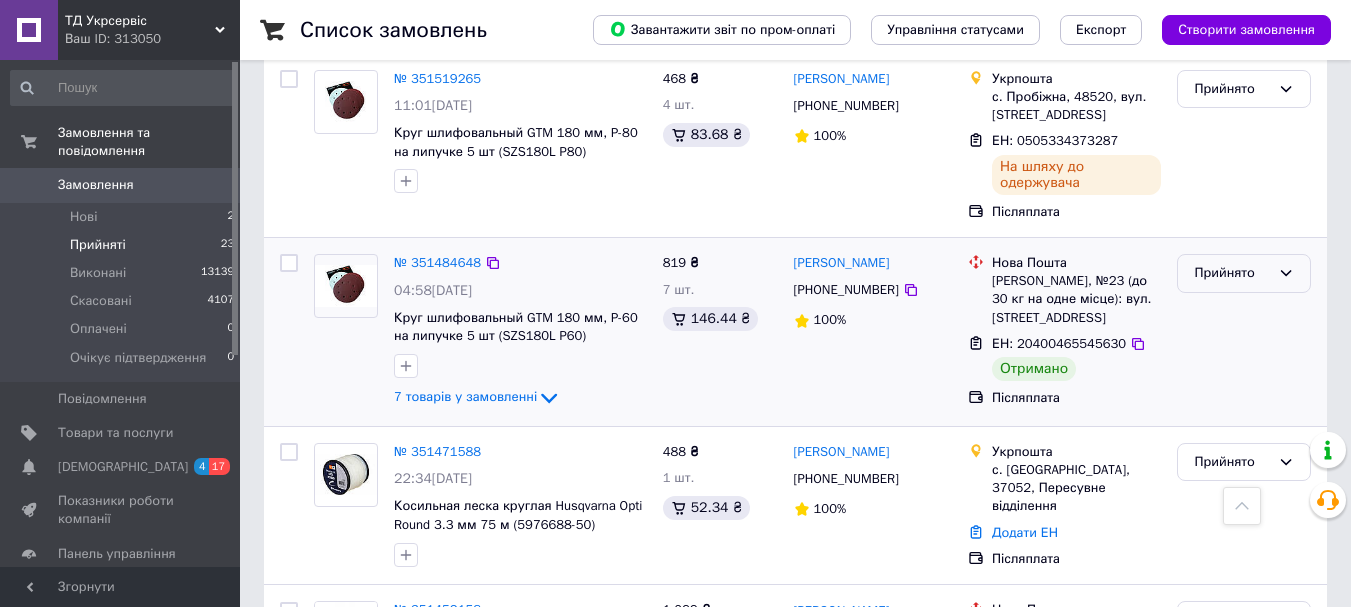 click on "Прийнято" at bounding box center [1232, 273] 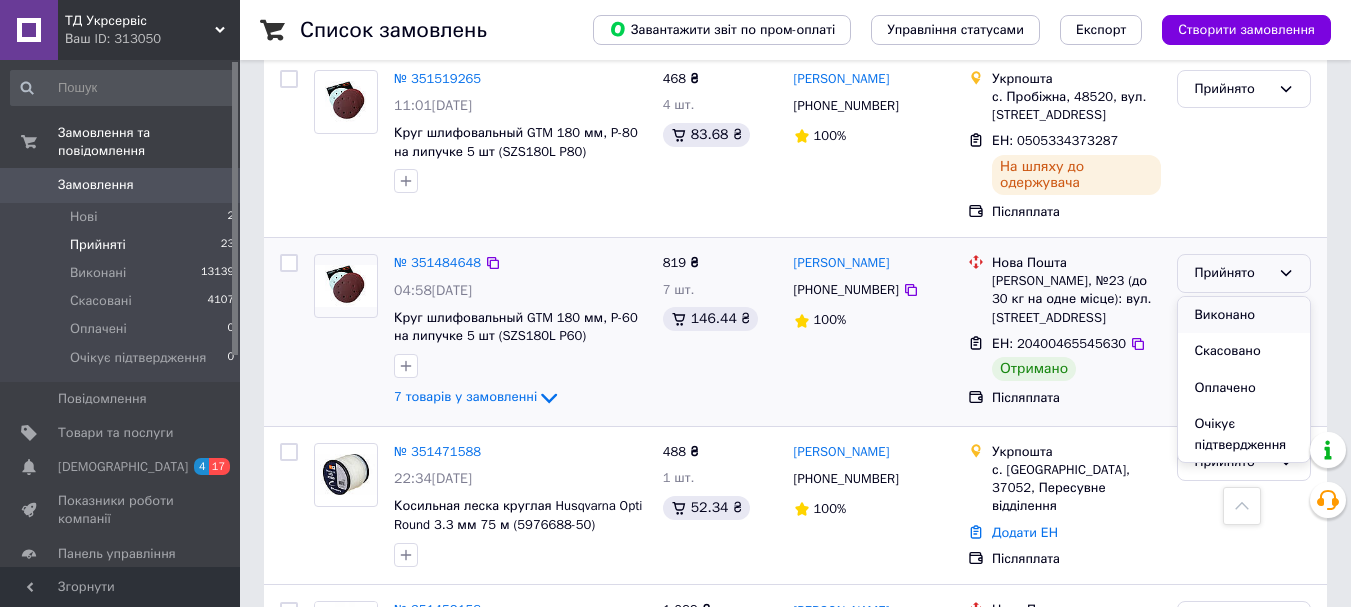 click on "Виконано" at bounding box center [1244, 315] 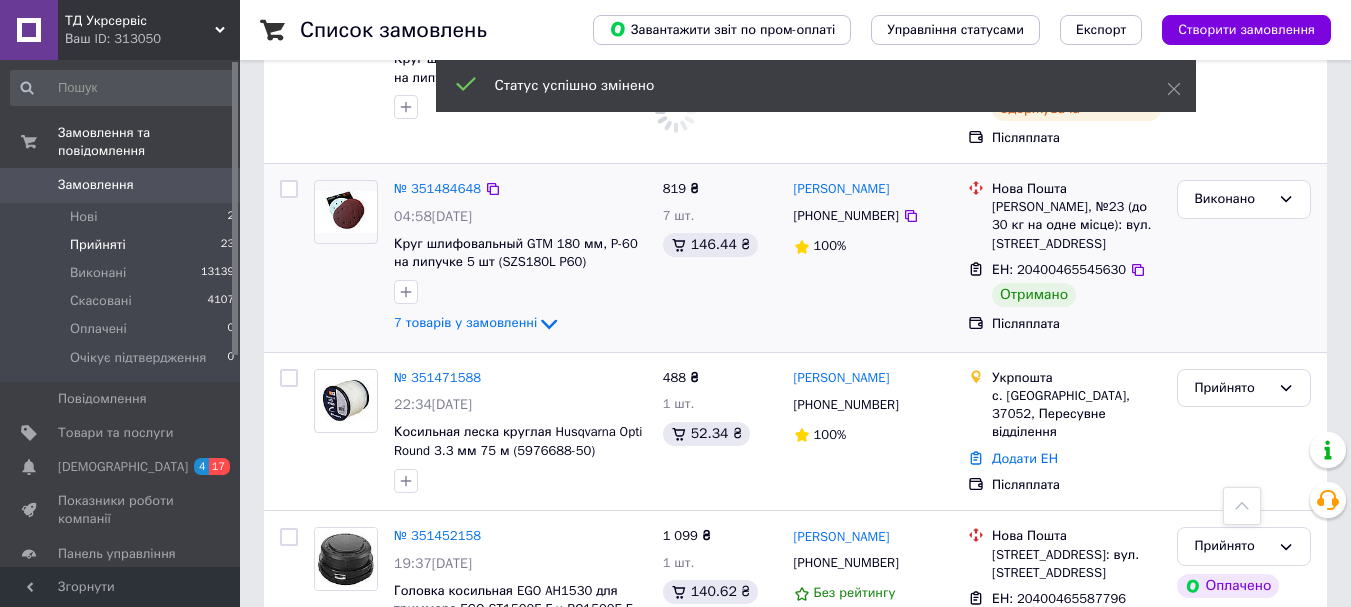 scroll, scrollTop: 3740, scrollLeft: 0, axis: vertical 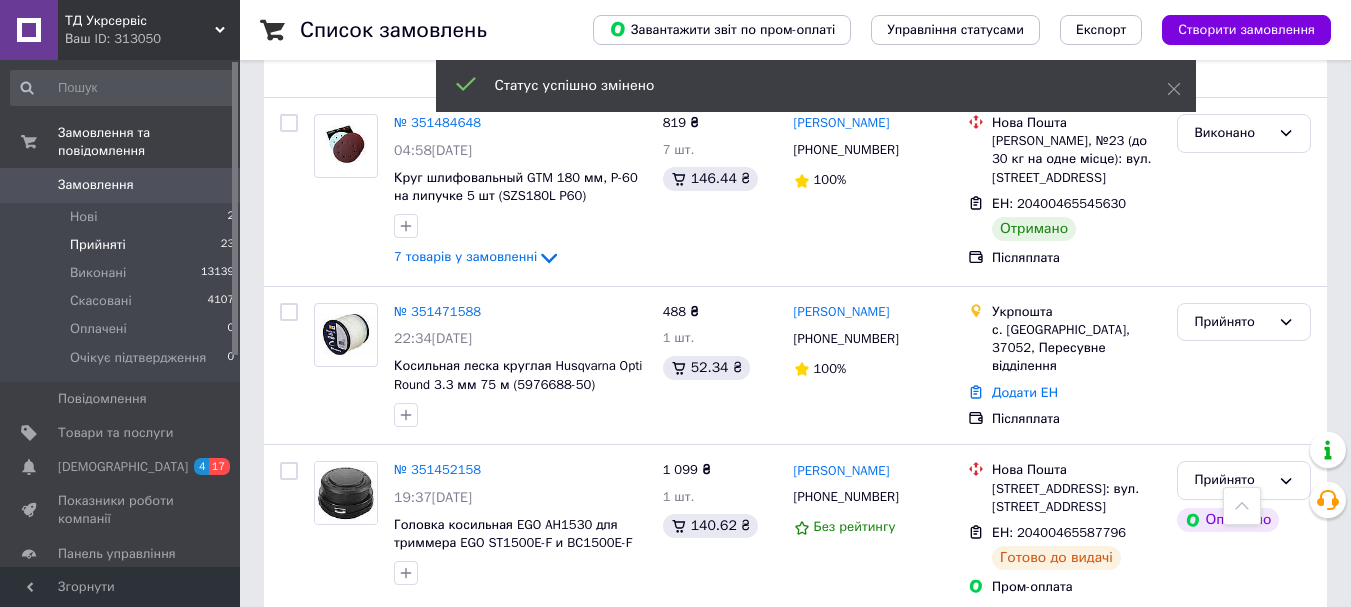 click on "2" at bounding box center [327, 658] 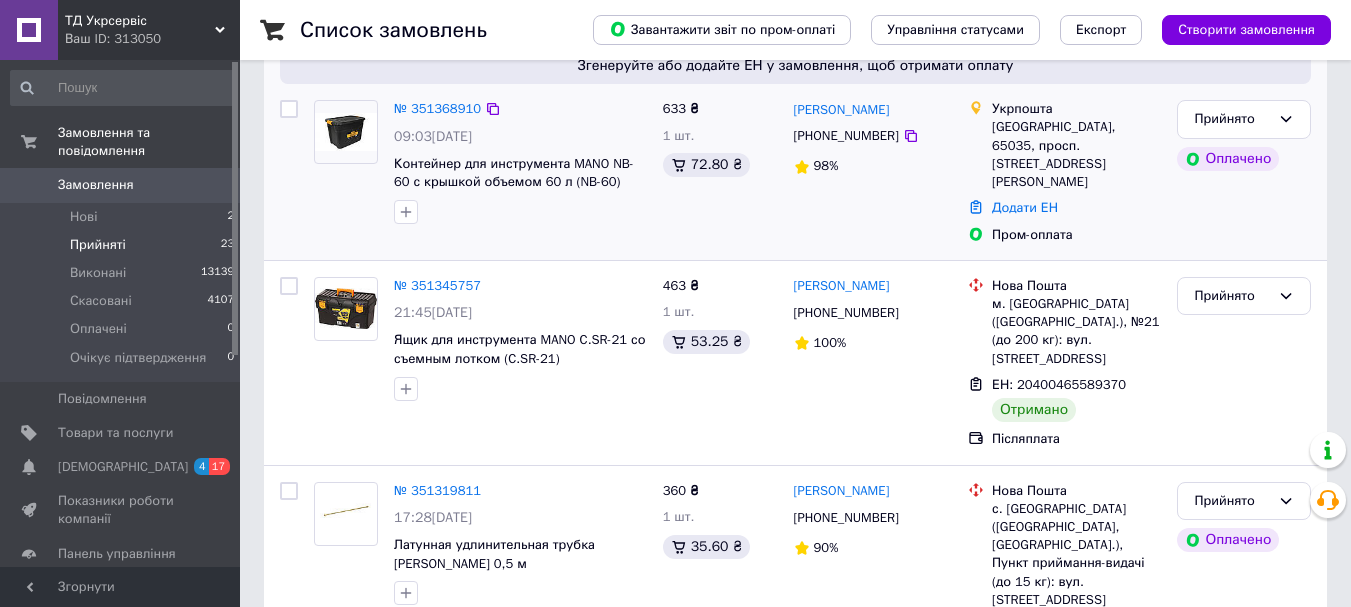 scroll, scrollTop: 300, scrollLeft: 0, axis: vertical 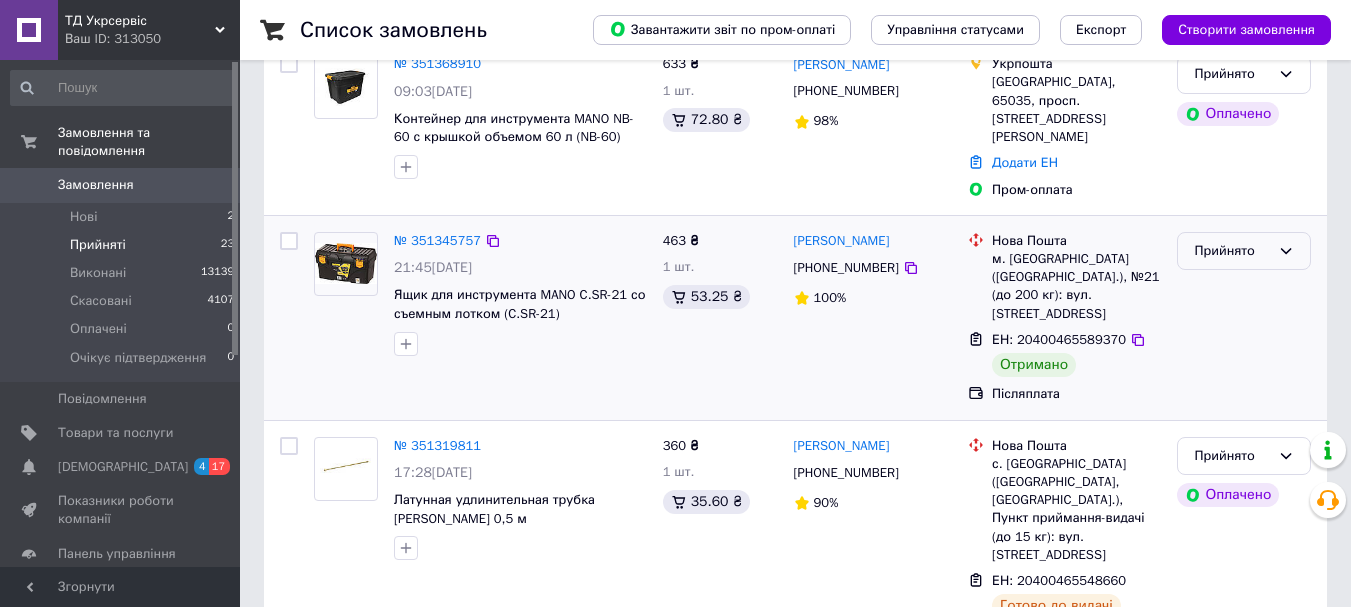 click on "Прийнято" at bounding box center (1232, 251) 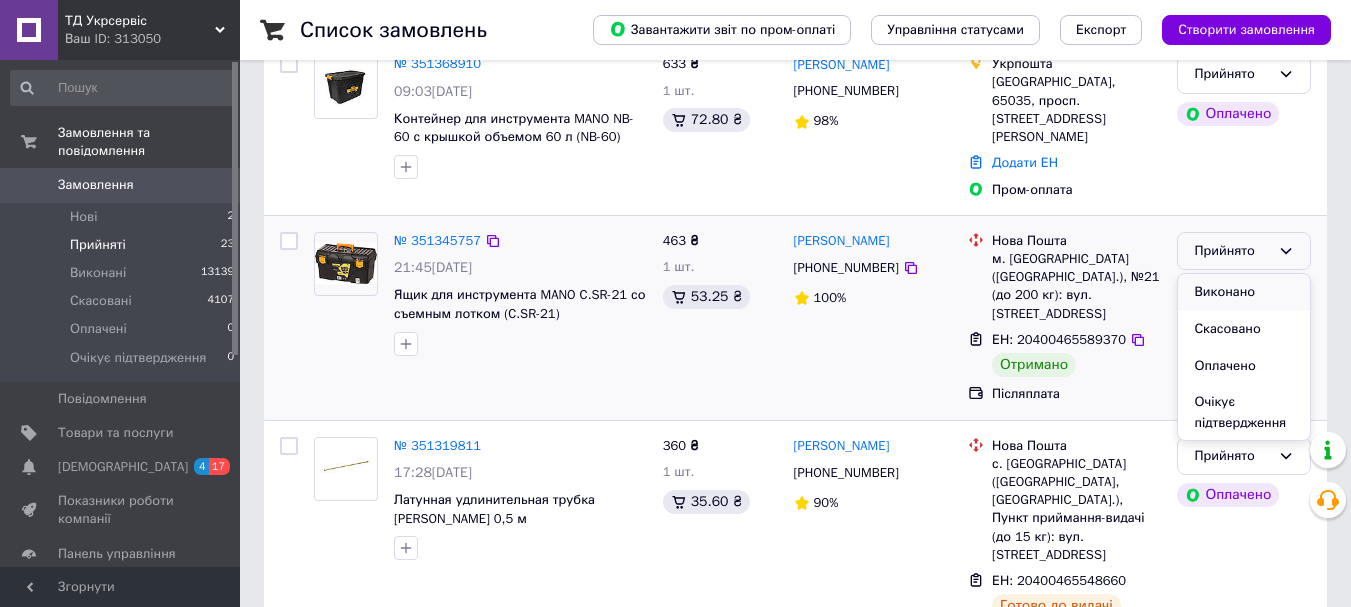 click on "Виконано" at bounding box center (1244, 292) 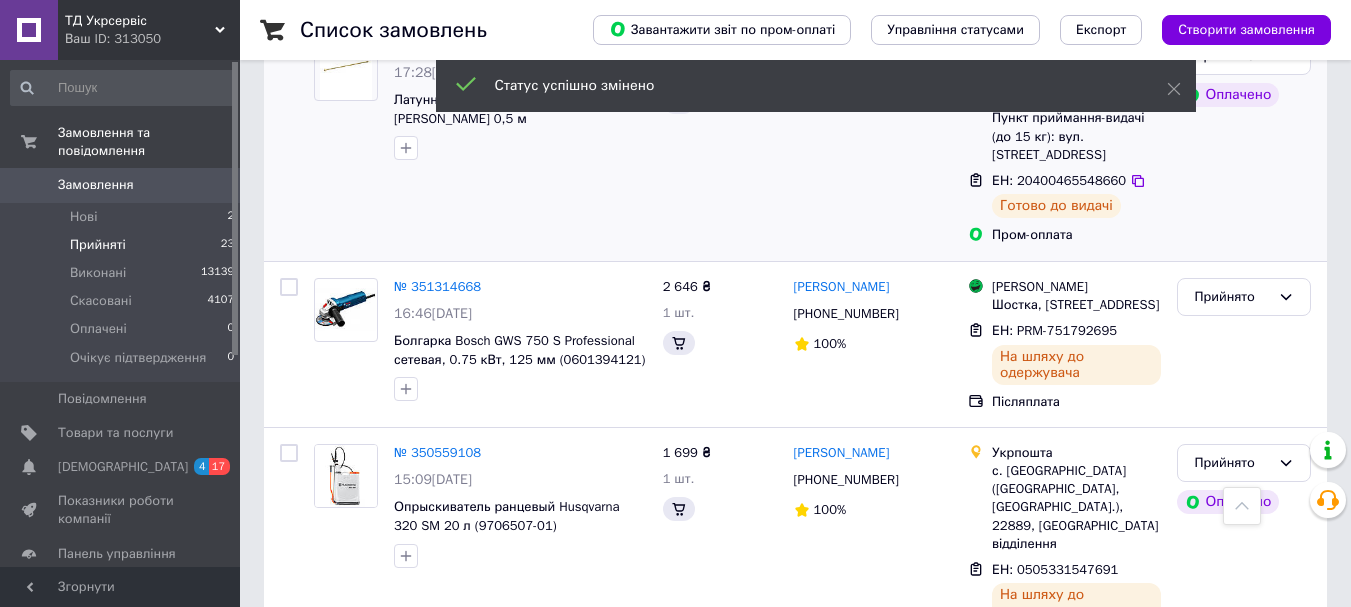 scroll, scrollTop: 754, scrollLeft: 0, axis: vertical 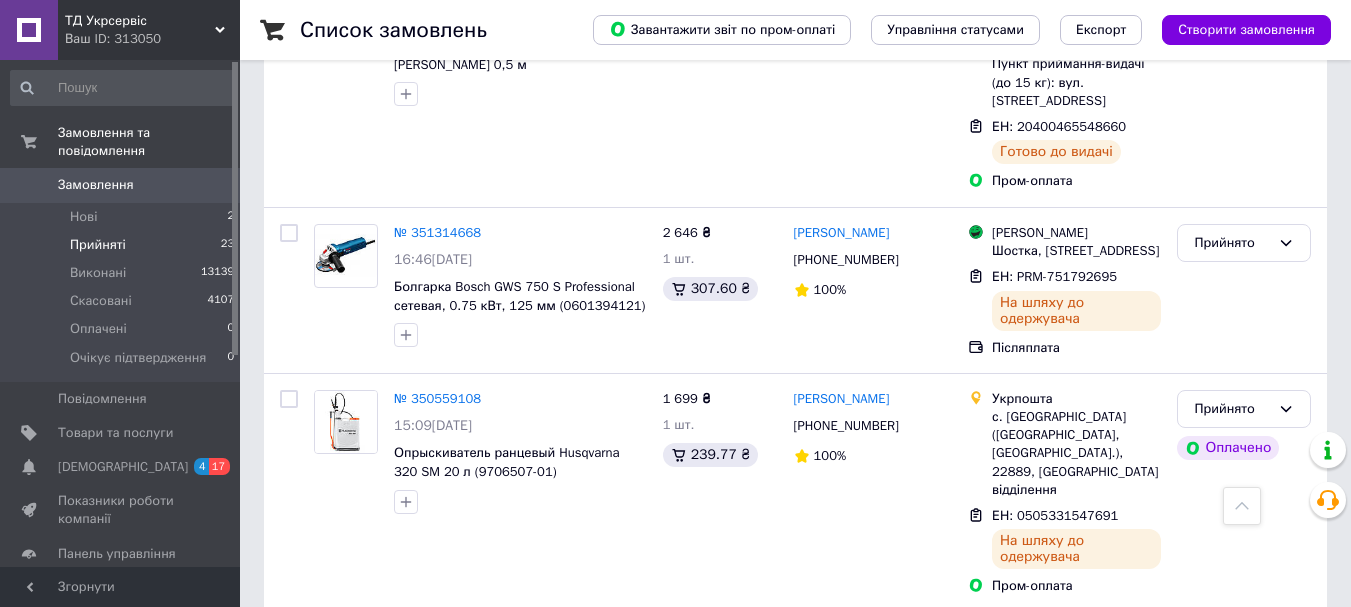 click on "Замовлення" at bounding box center (96, 185) 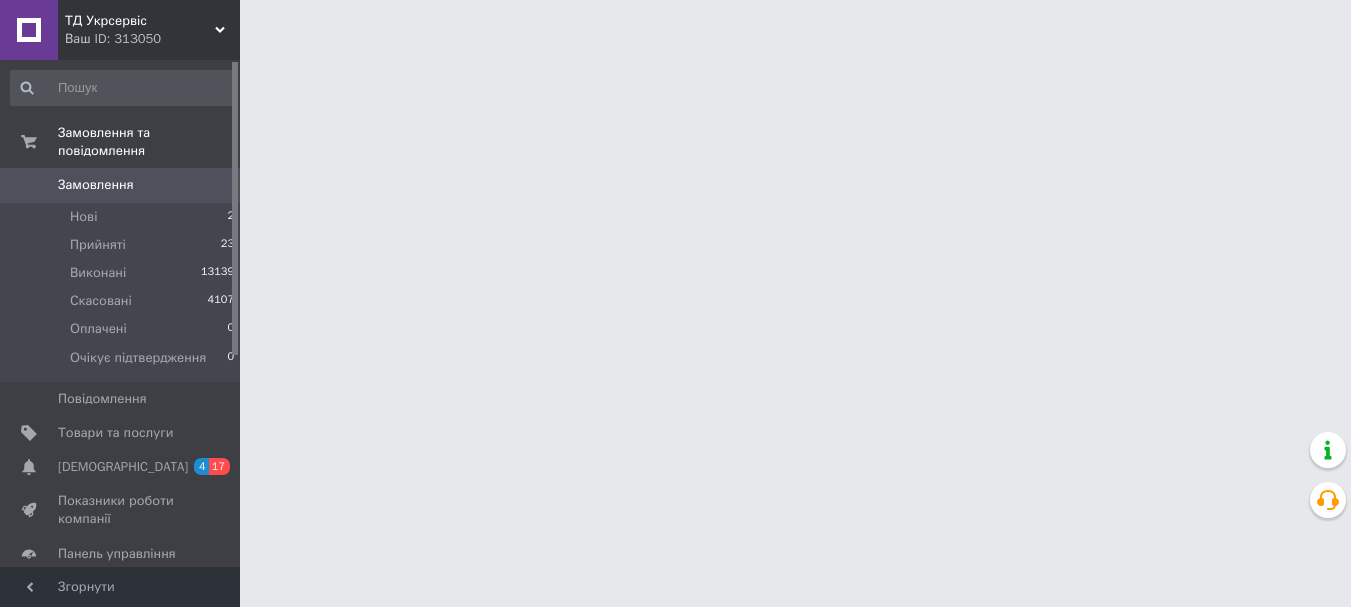 scroll, scrollTop: 0, scrollLeft: 0, axis: both 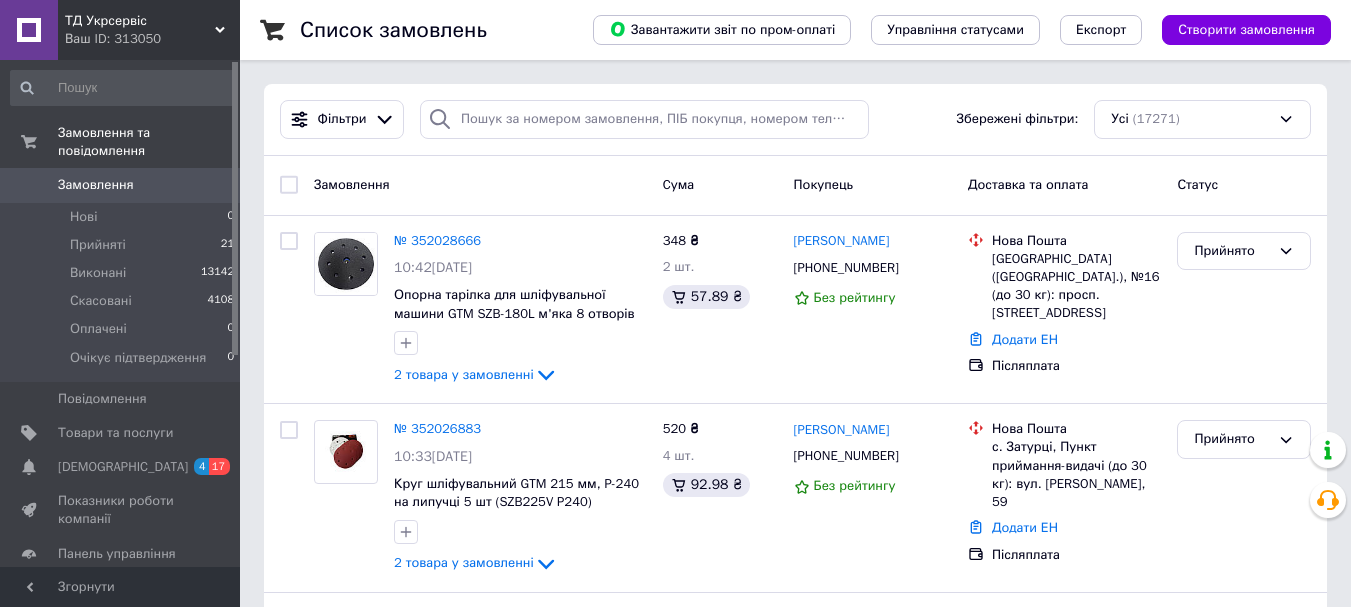 click on "Ваш ID: 313050" at bounding box center (152, 39) 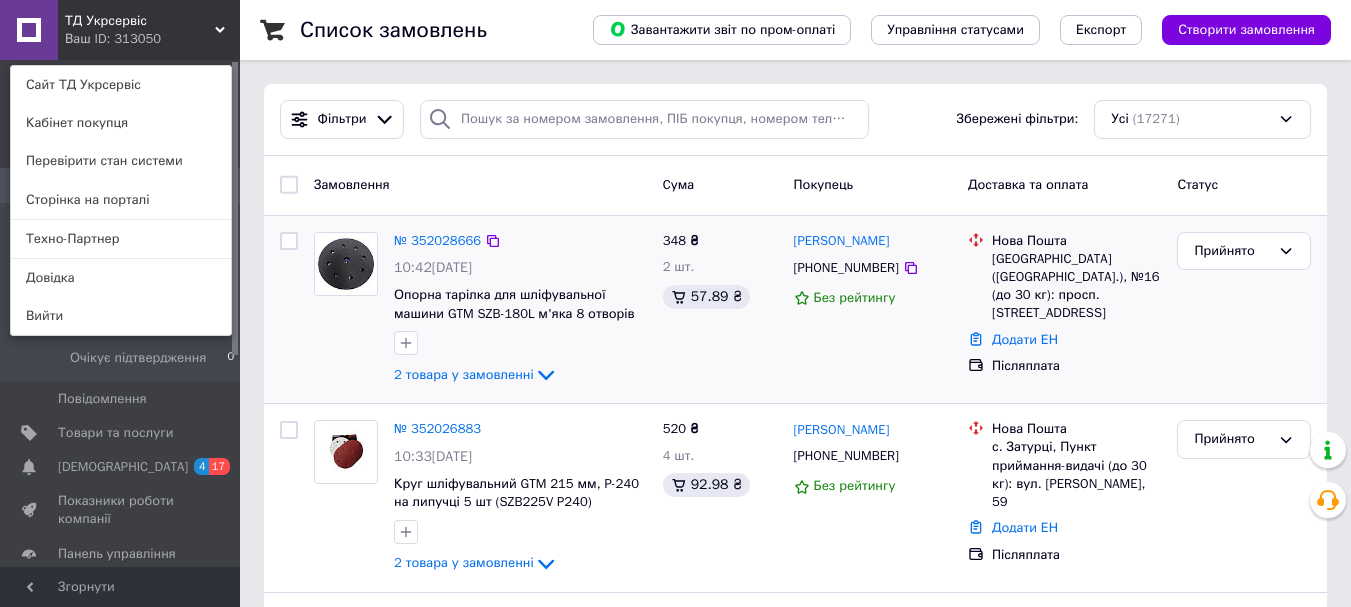drag, startPoint x: 87, startPoint y: 235, endPoint x: 409, endPoint y: 356, distance: 343.984 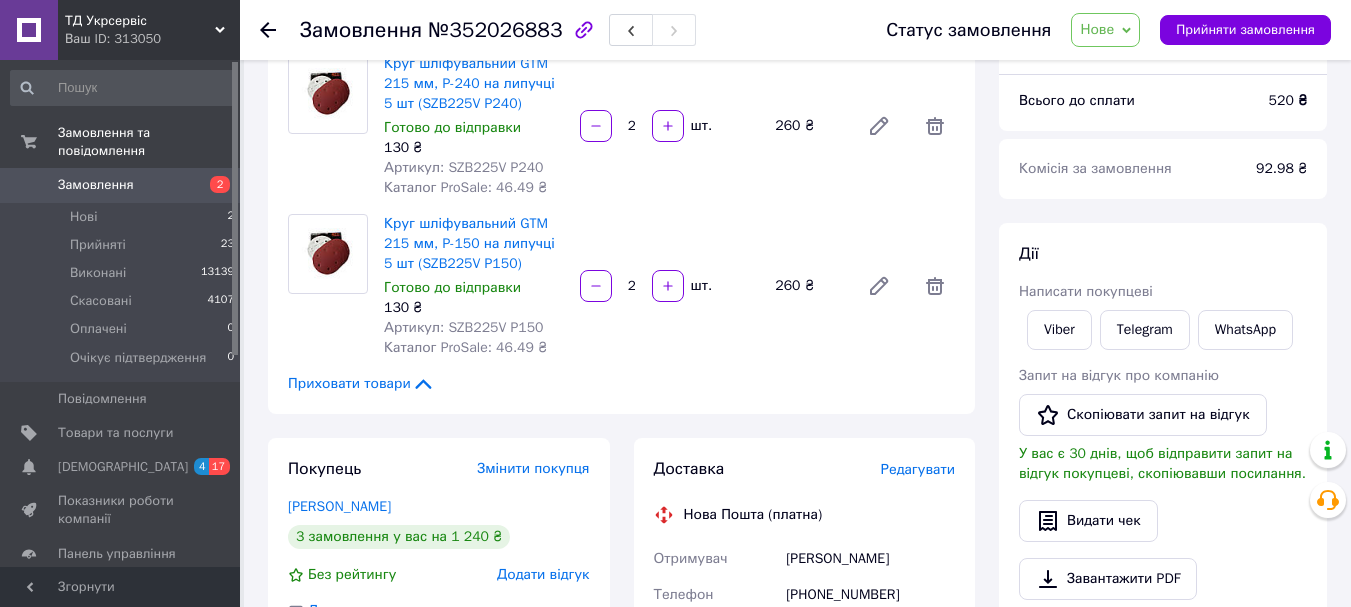 scroll, scrollTop: 400, scrollLeft: 0, axis: vertical 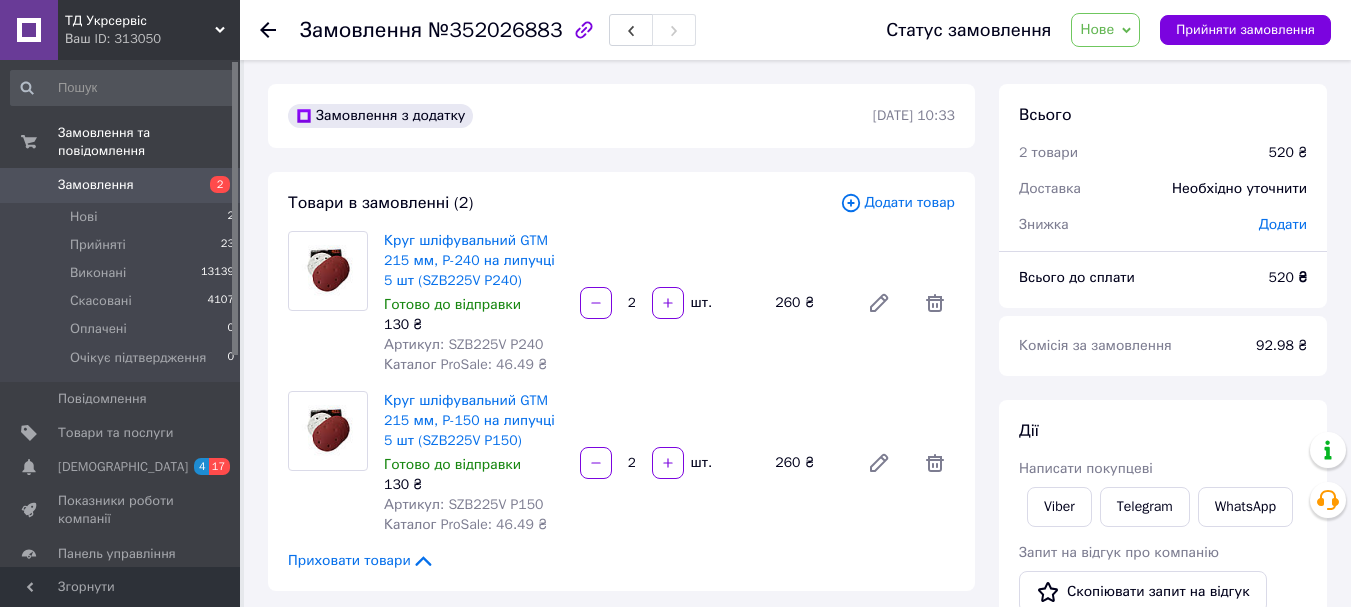click on "Нове" at bounding box center (1105, 30) 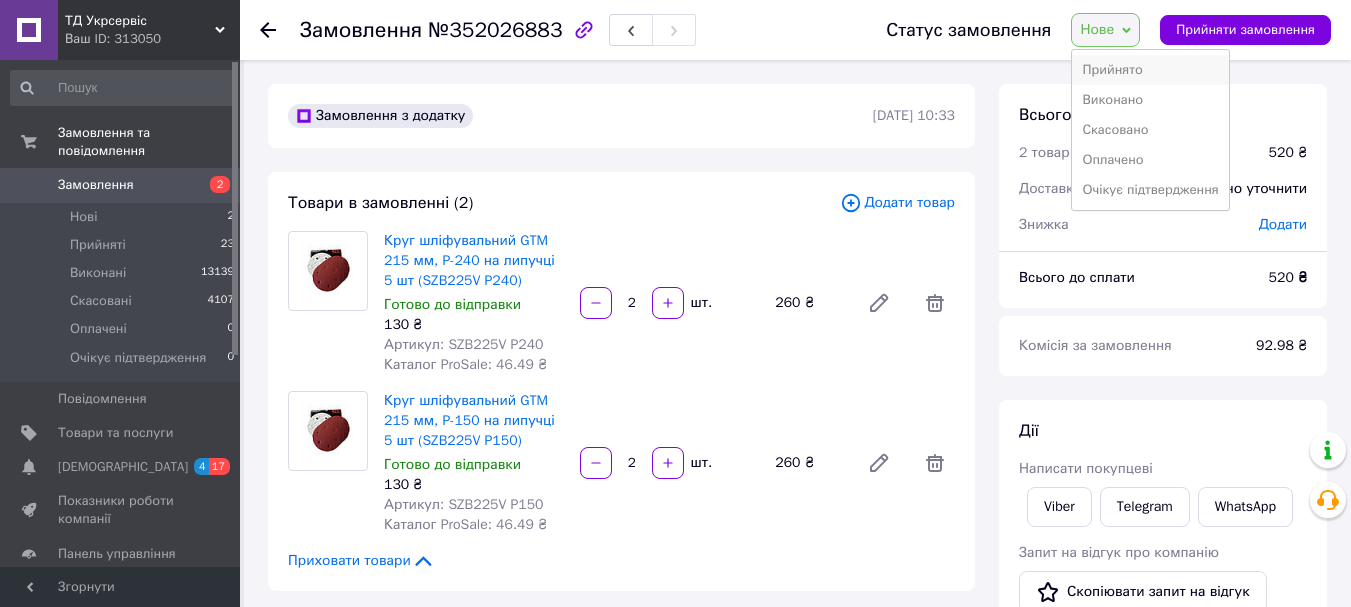click on "Прийнято" at bounding box center (1150, 70) 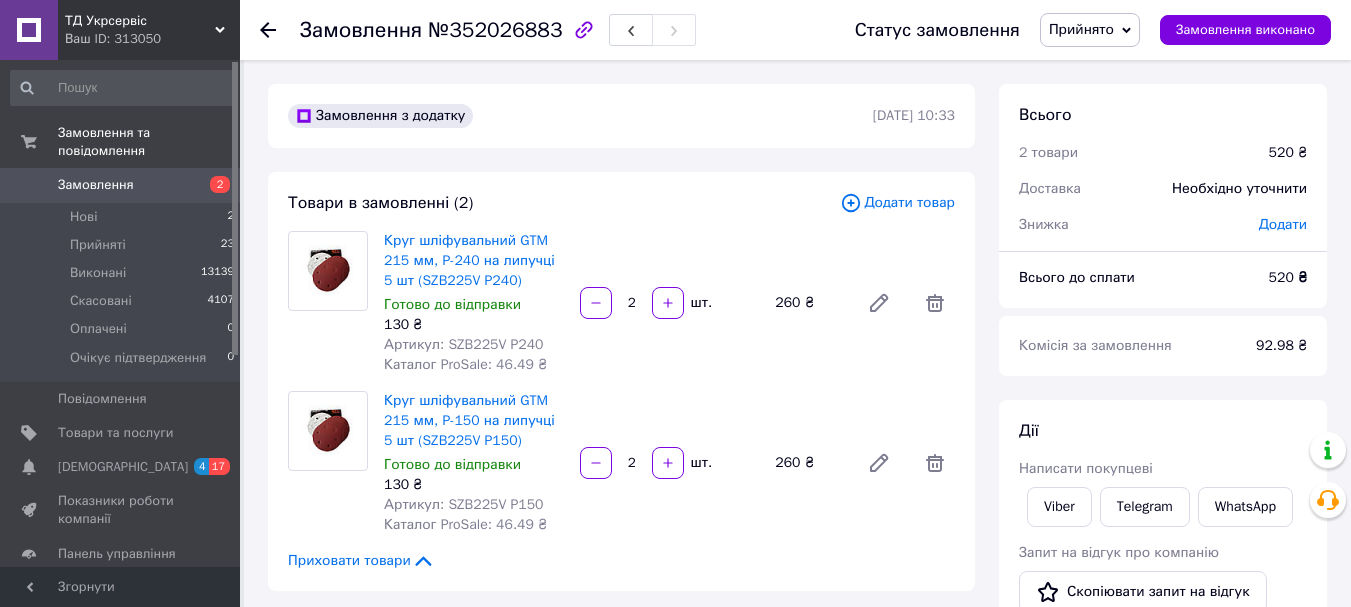 scroll, scrollTop: 500, scrollLeft: 0, axis: vertical 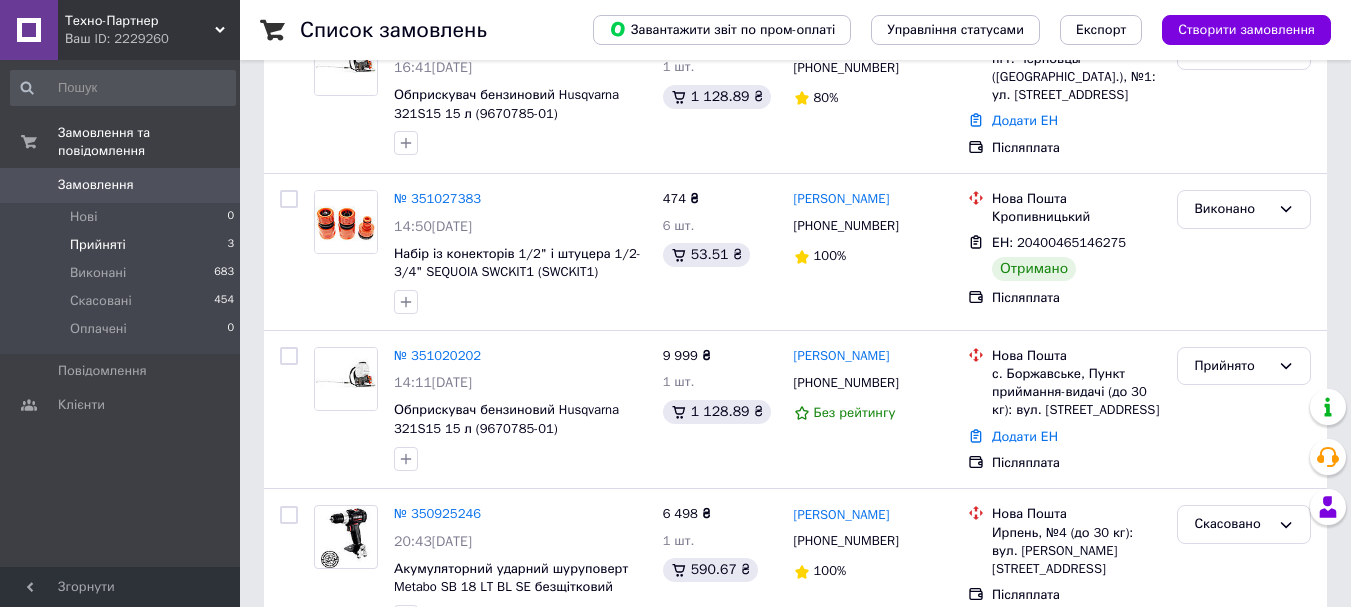 click on "Прийняті" at bounding box center [98, 245] 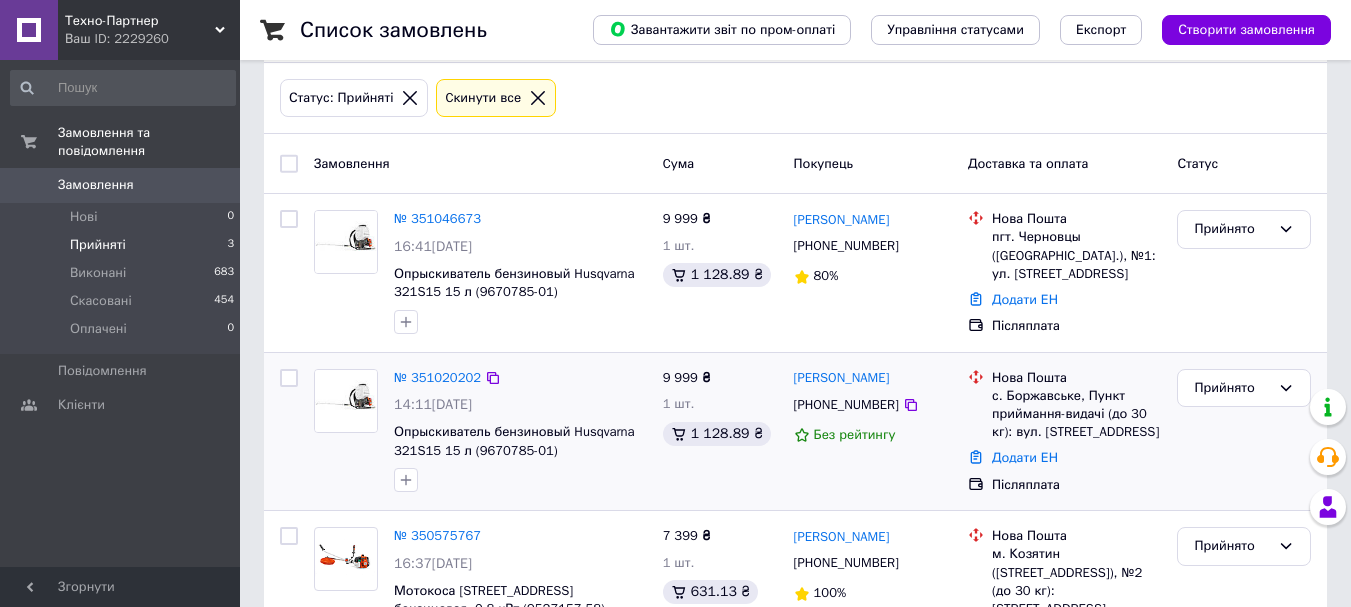 scroll, scrollTop: 0, scrollLeft: 0, axis: both 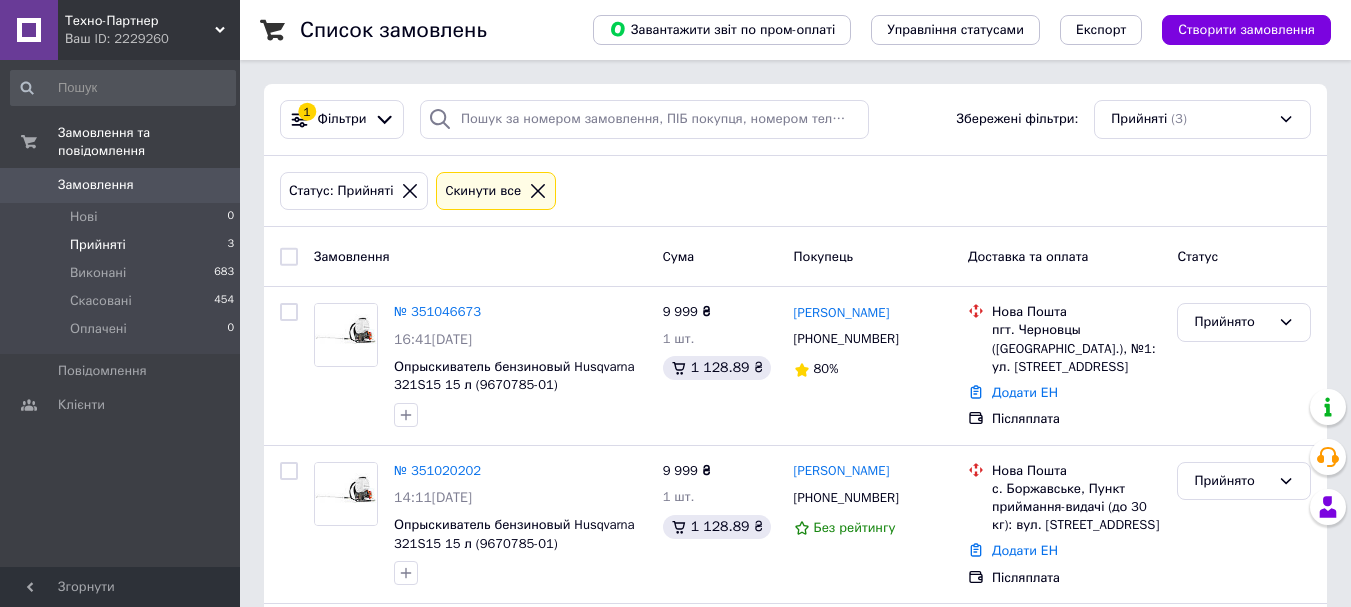 click on "Техно-Партнер" at bounding box center (140, 21) 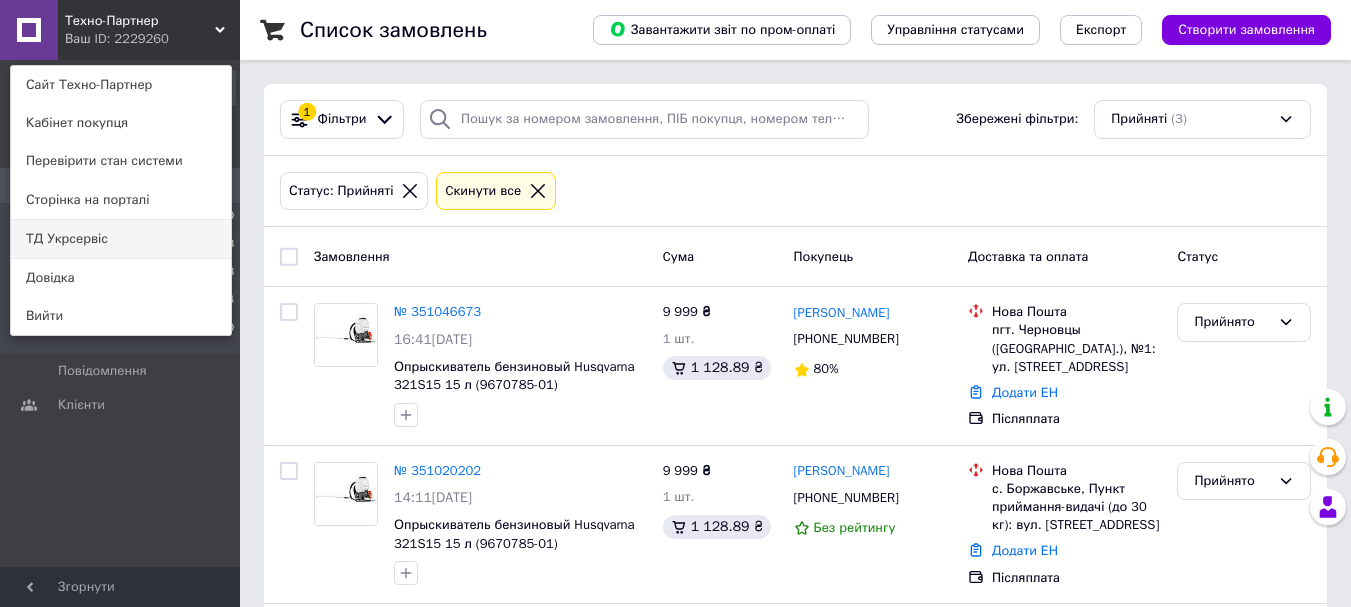 click on "ТД Укрсервіс" at bounding box center [121, 239] 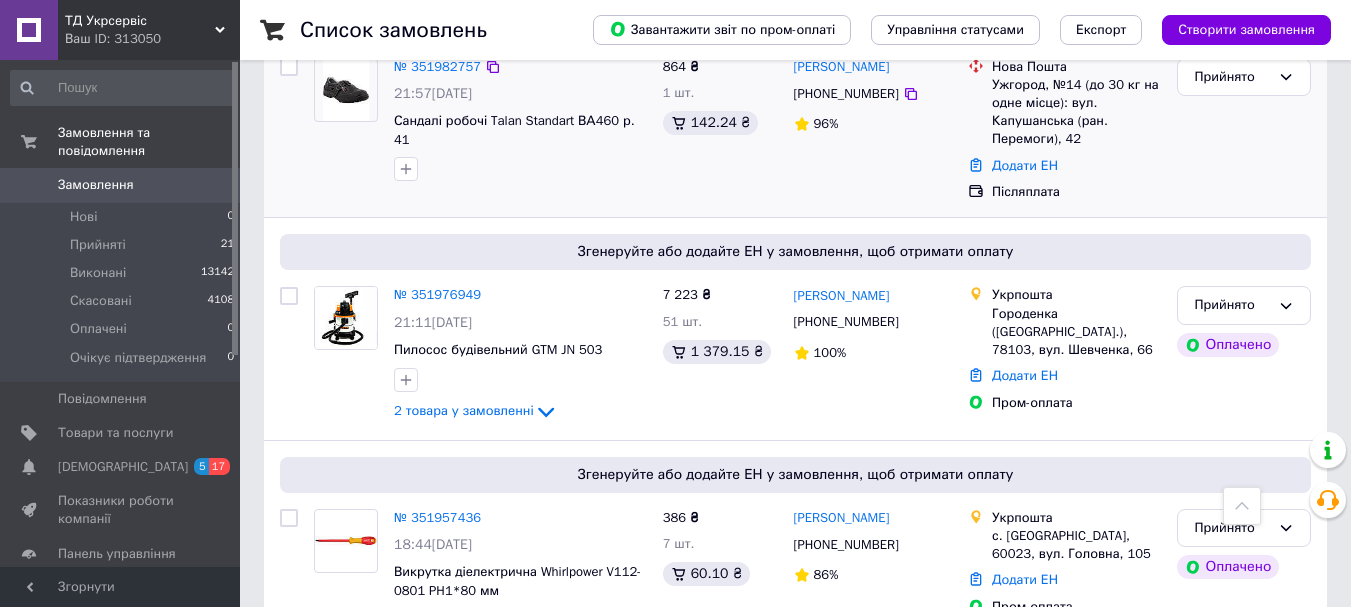 scroll, scrollTop: 800, scrollLeft: 0, axis: vertical 